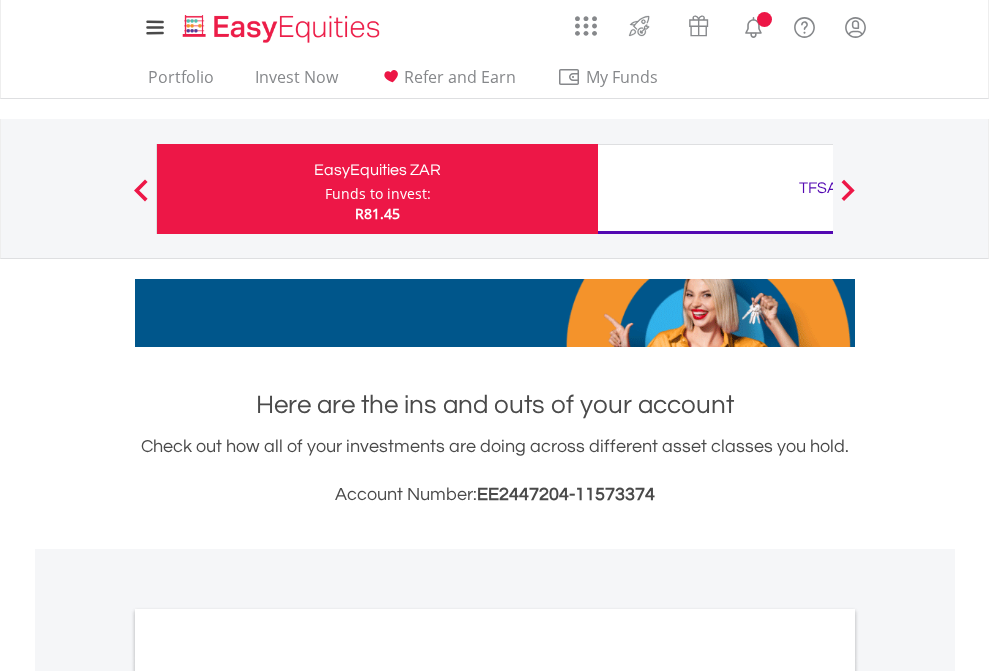 scroll, scrollTop: 0, scrollLeft: 0, axis: both 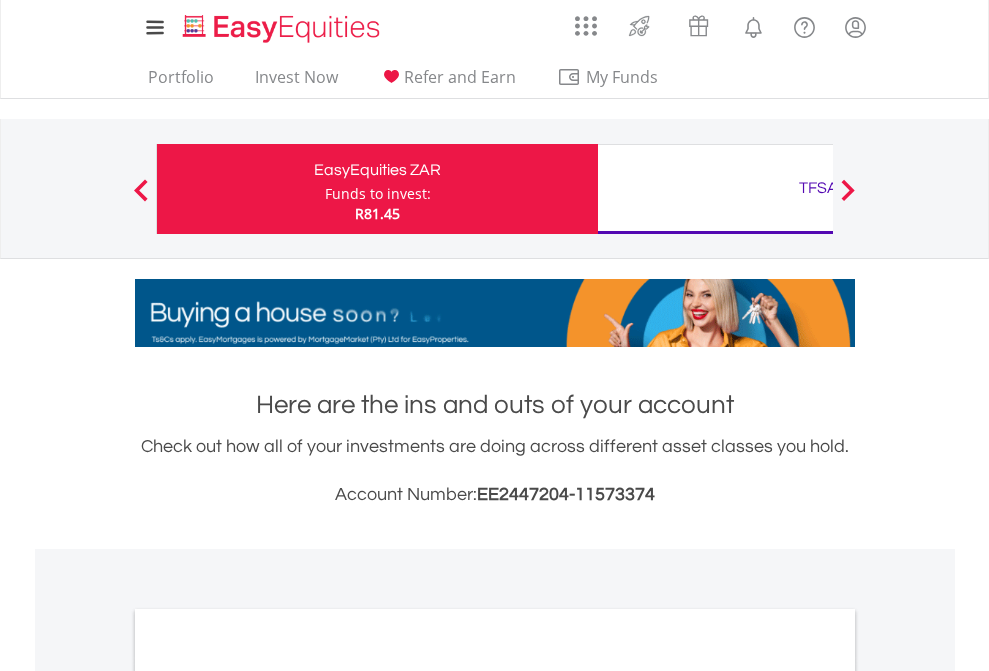 click on "Funds to invest:" at bounding box center (378, 194) 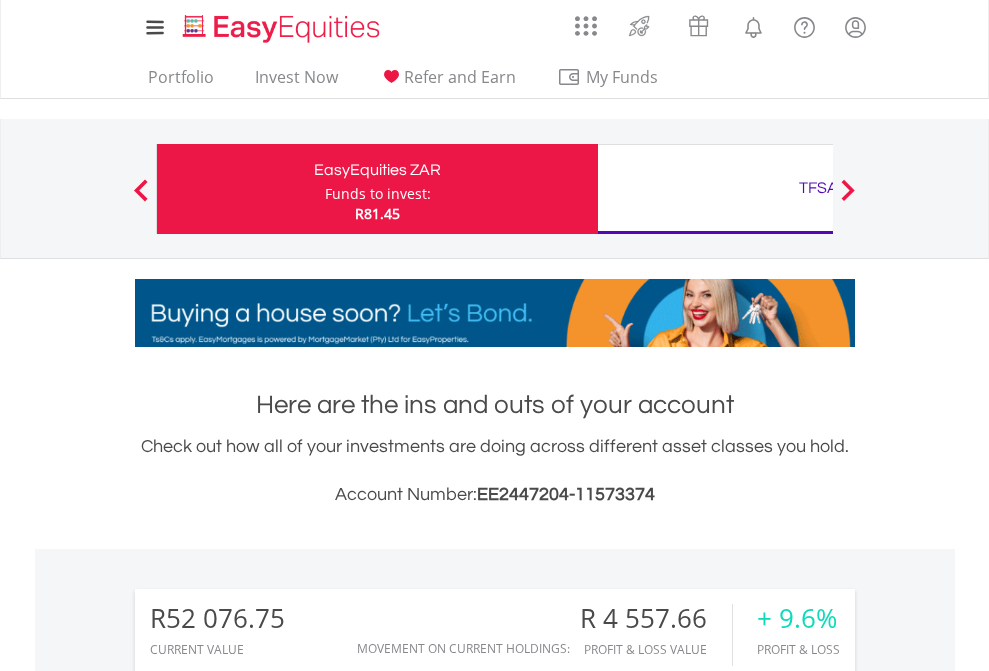 scroll, scrollTop: 999808, scrollLeft: 999687, axis: both 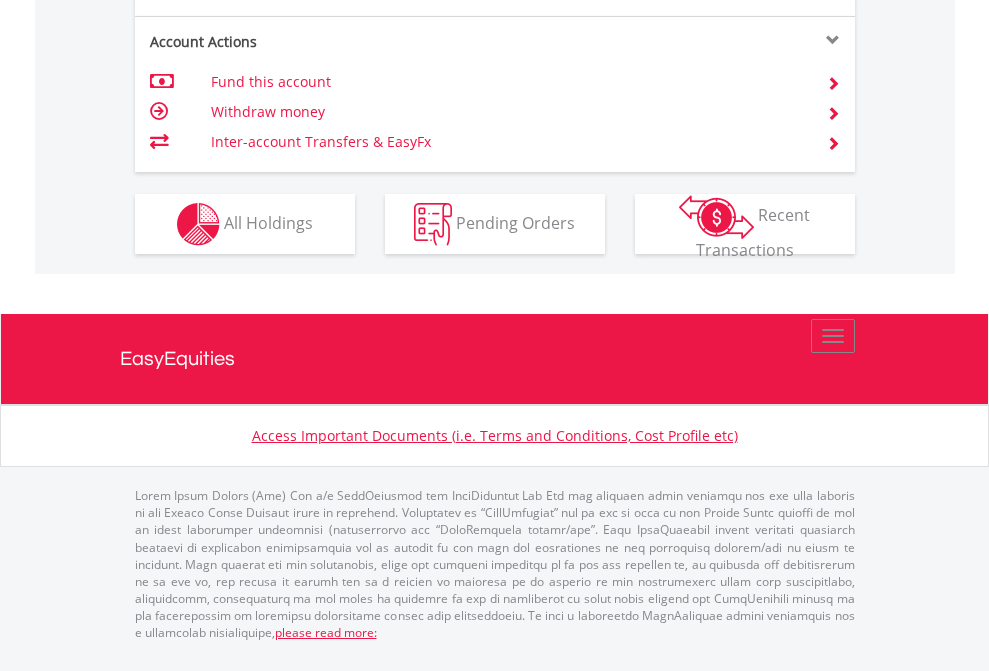 click on "Investment types" at bounding box center [706, -337] 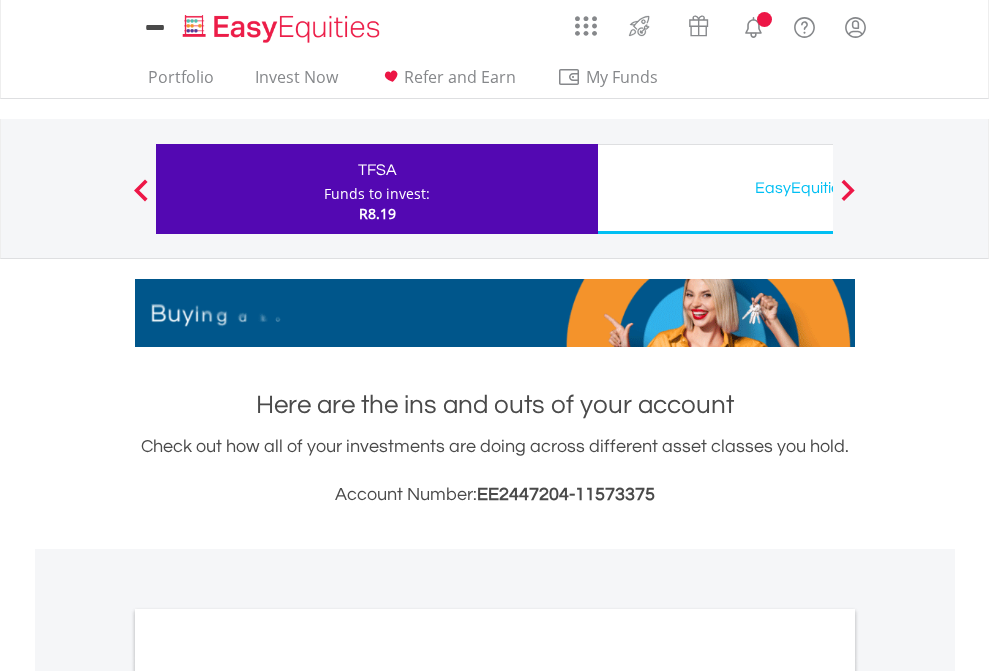 scroll, scrollTop: 0, scrollLeft: 0, axis: both 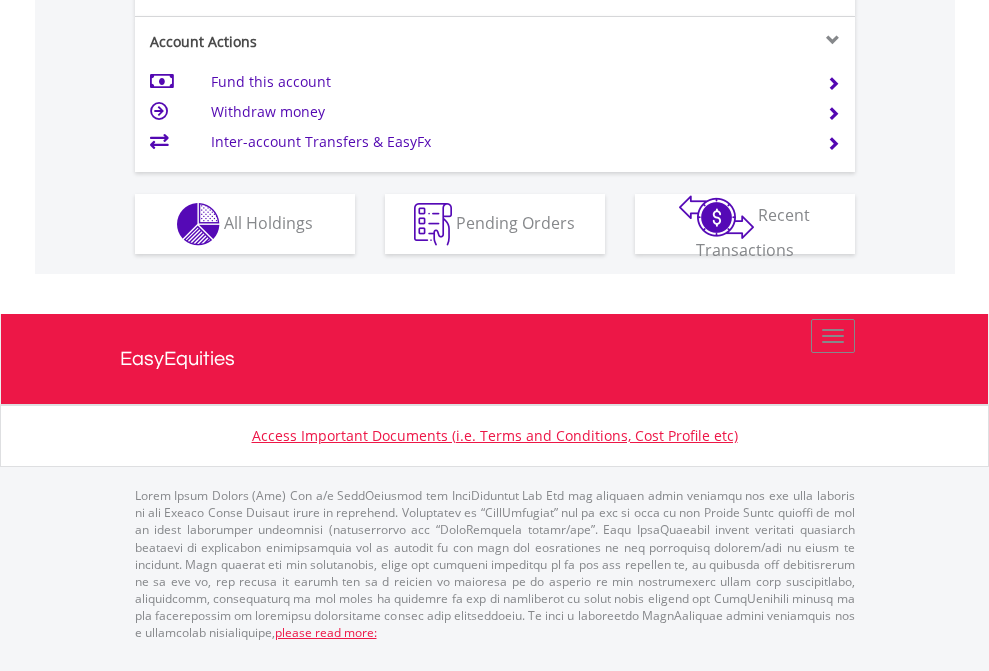 click on "Investment types" at bounding box center [706, -337] 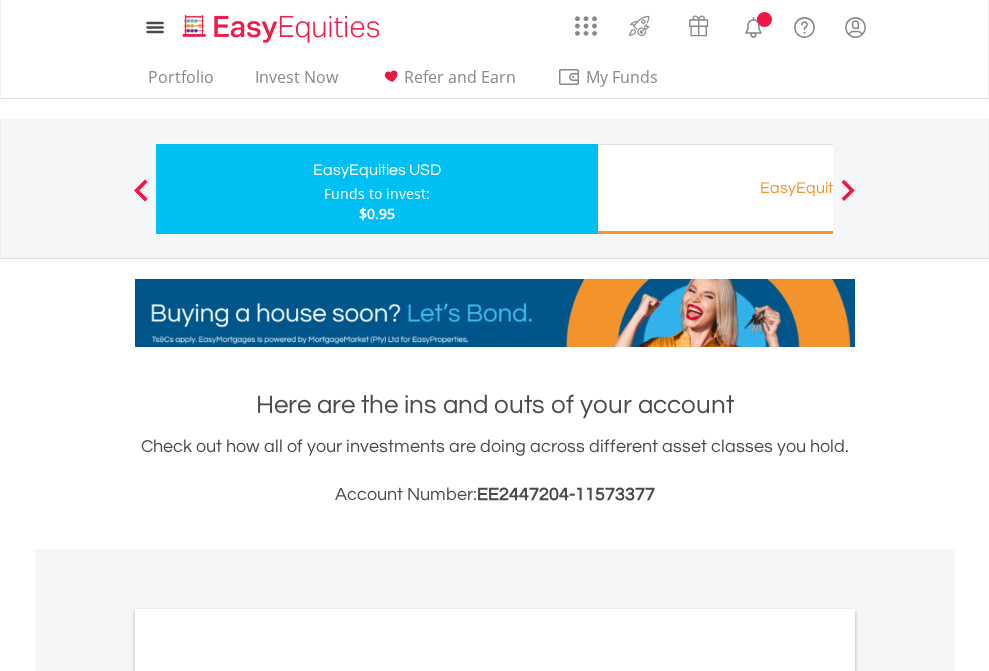 scroll, scrollTop: 0, scrollLeft: 0, axis: both 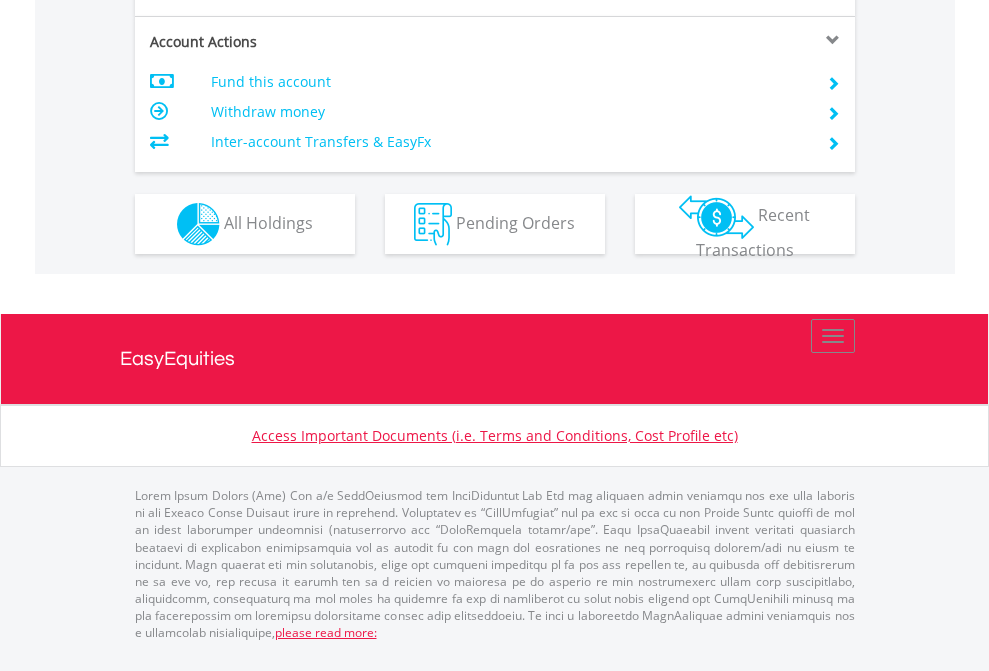 click on "Investment types" at bounding box center (706, -337) 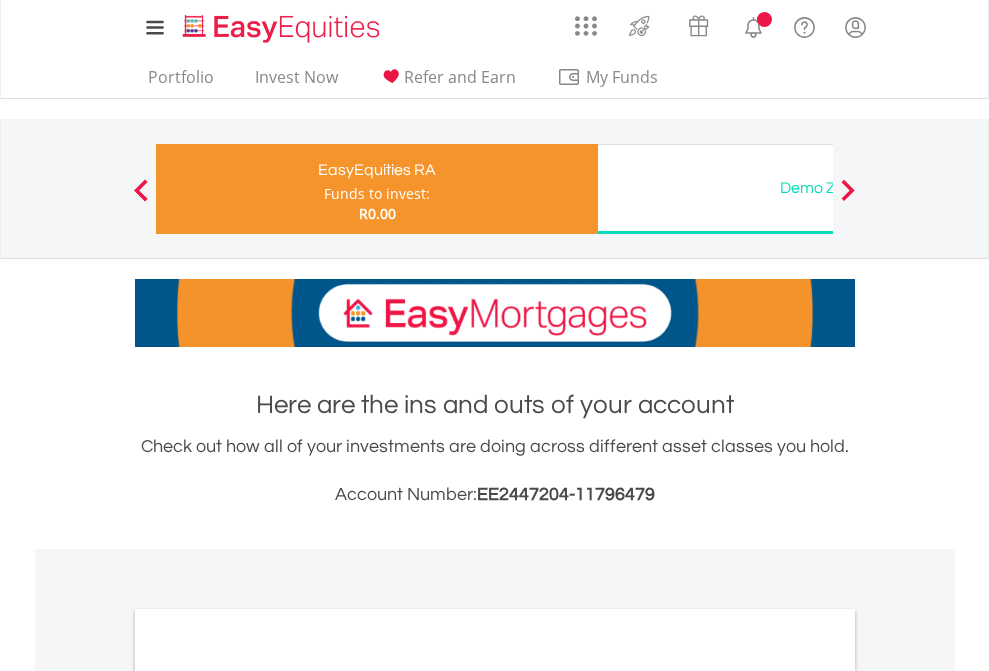 scroll, scrollTop: 0, scrollLeft: 0, axis: both 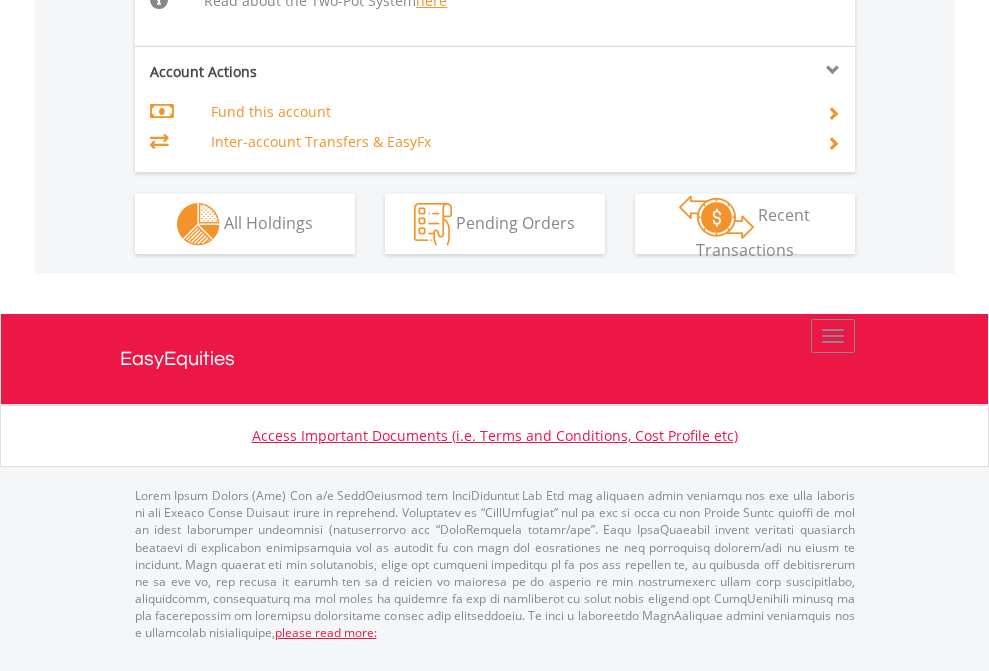 click on "Investment types" at bounding box center (706, -498) 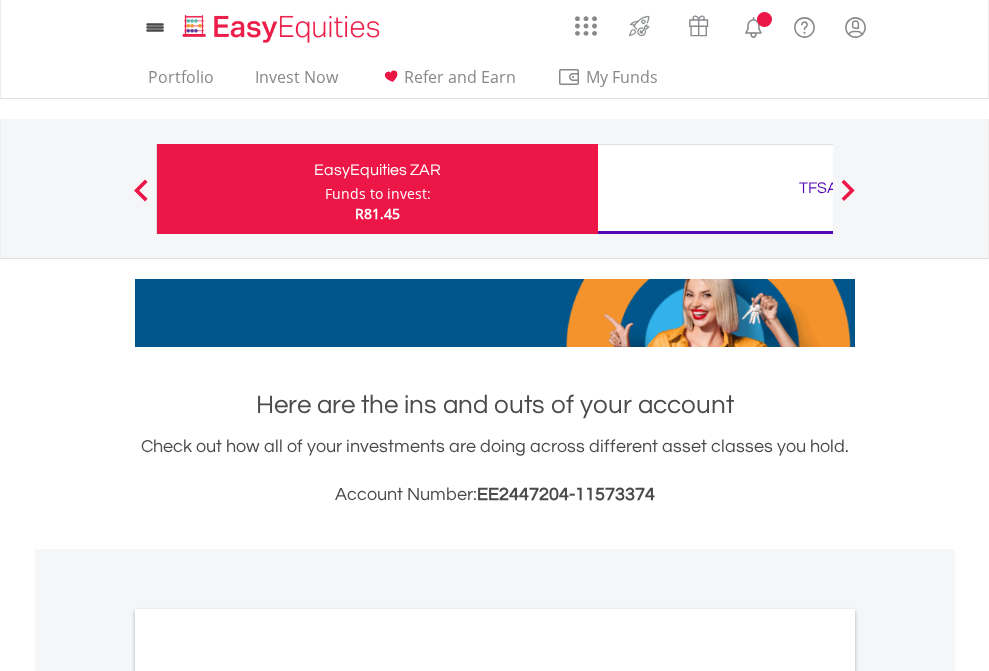 scroll, scrollTop: 0, scrollLeft: 0, axis: both 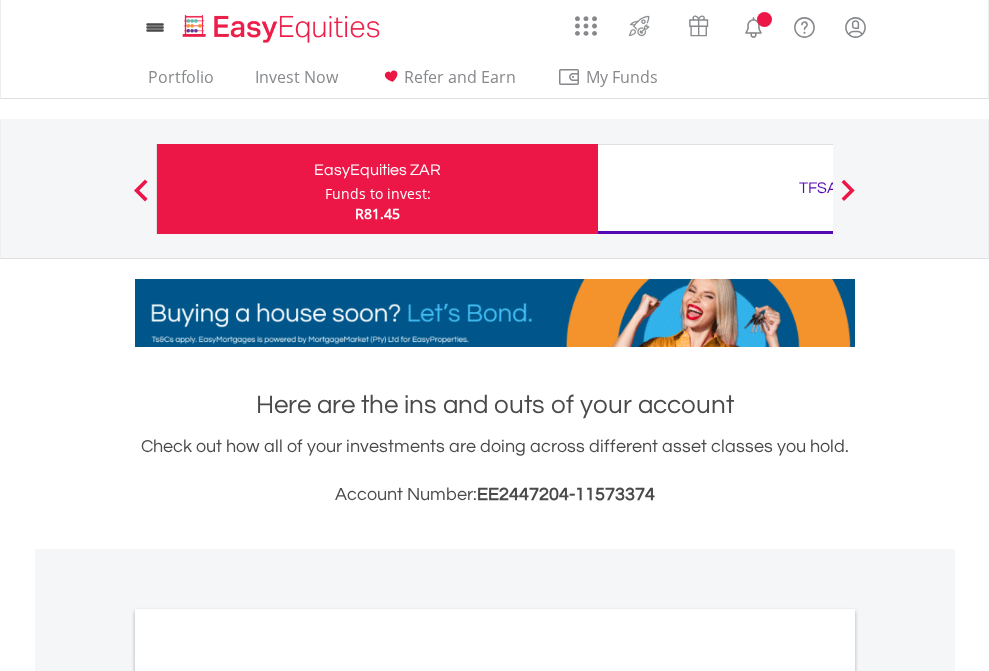 click on "All Holdings" at bounding box center (268, 1096) 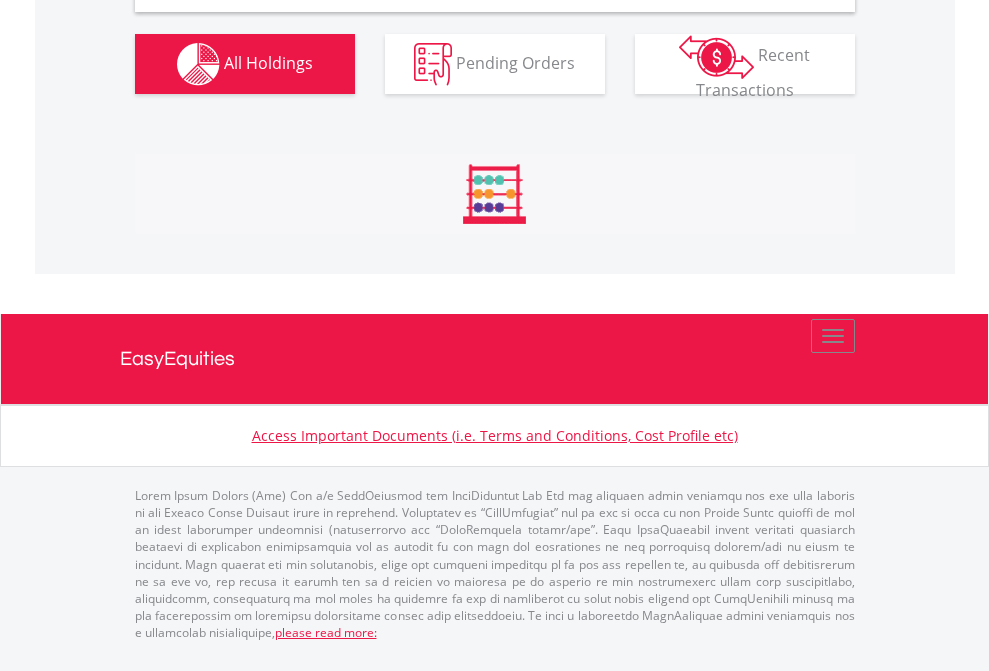 scroll, scrollTop: 1933, scrollLeft: 0, axis: vertical 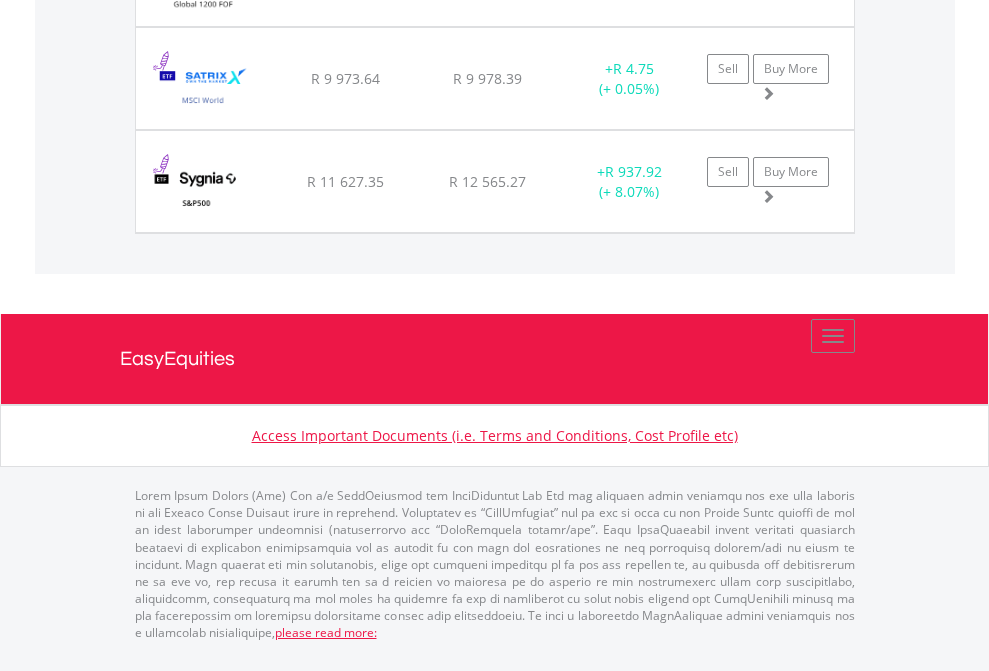 click on "TFSA" at bounding box center (818, -1380) 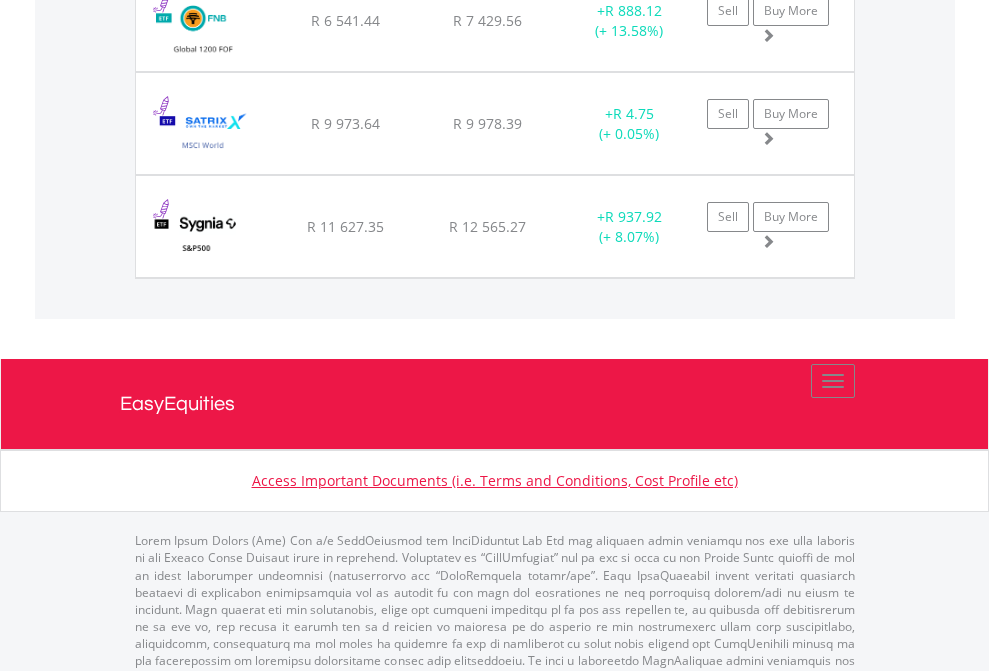 scroll, scrollTop: 144, scrollLeft: 0, axis: vertical 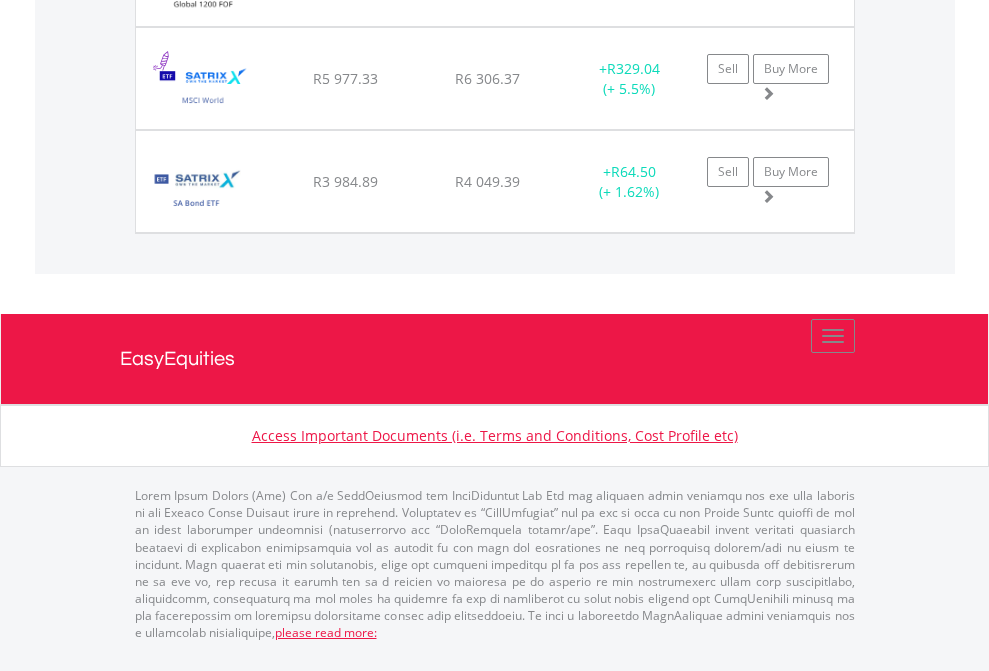 click on "EasyEquities USD" at bounding box center [818, -1483] 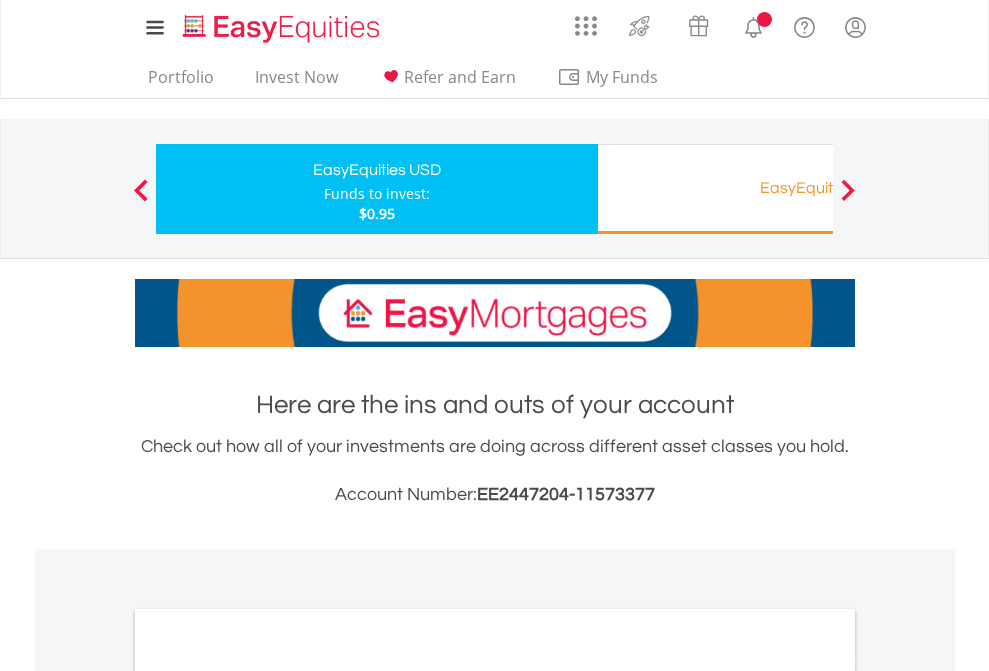 scroll, scrollTop: 0, scrollLeft: 0, axis: both 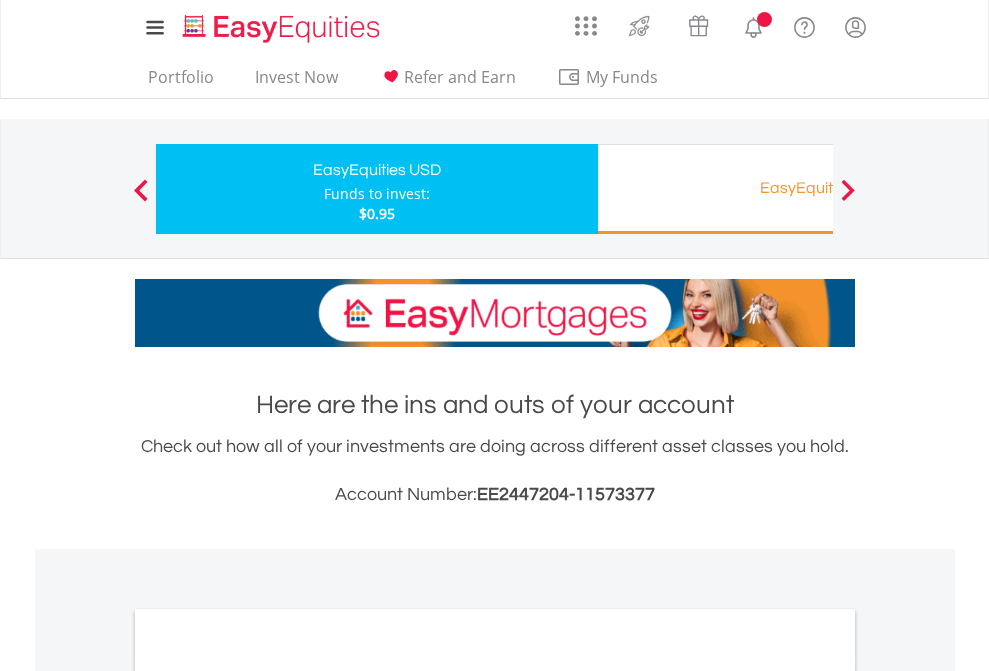 click on "All Holdings" at bounding box center (268, 1096) 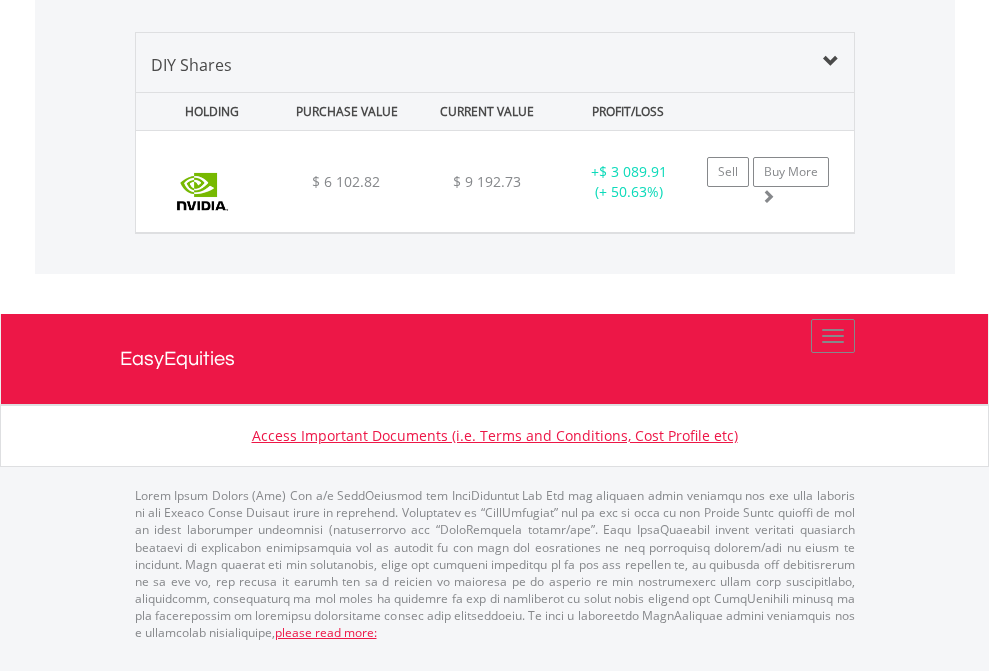 click on "EasyEquities RA" at bounding box center (818, -968) 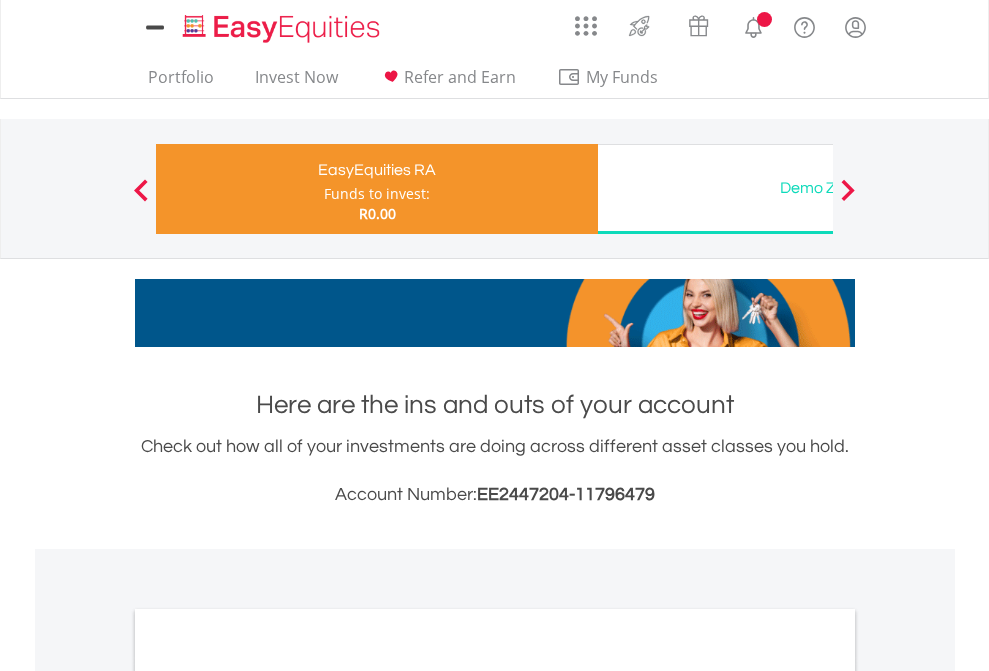 scroll, scrollTop: 0, scrollLeft: 0, axis: both 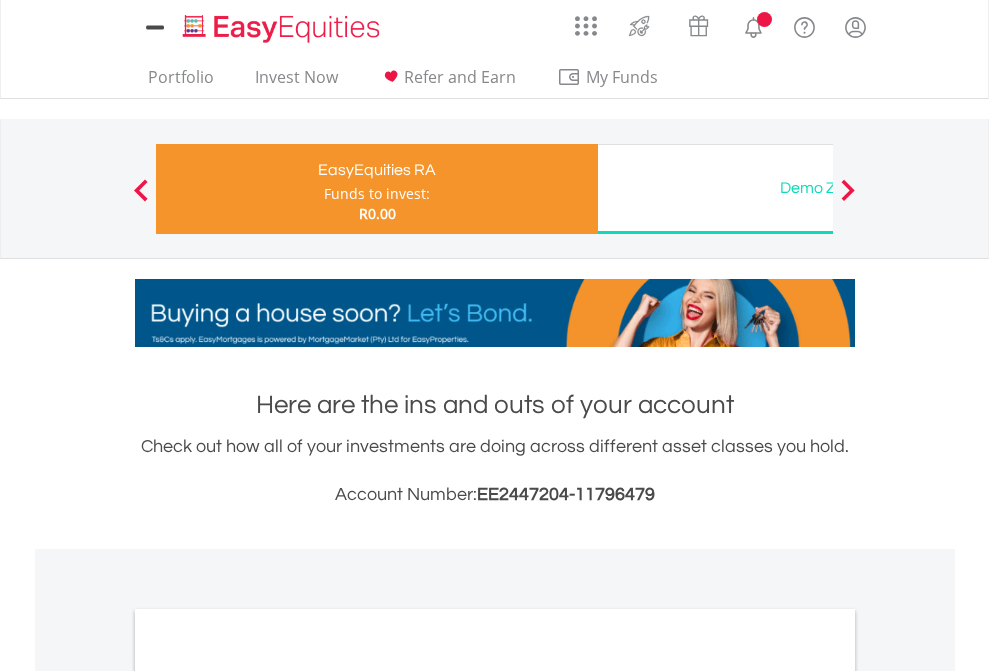 click on "All Holdings" at bounding box center (268, 1066) 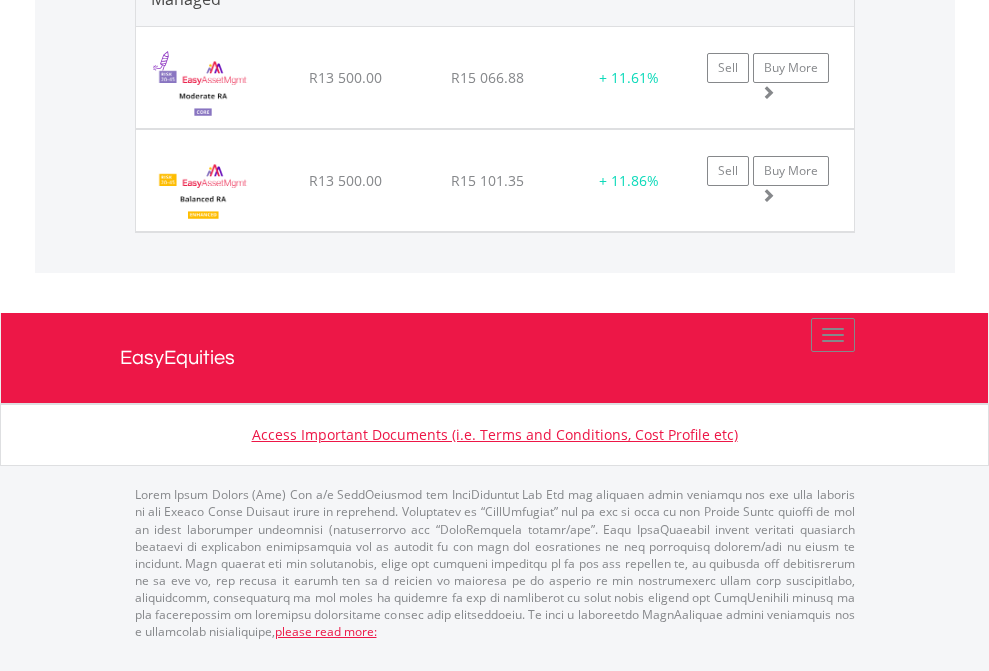 scroll, scrollTop: 1991, scrollLeft: 0, axis: vertical 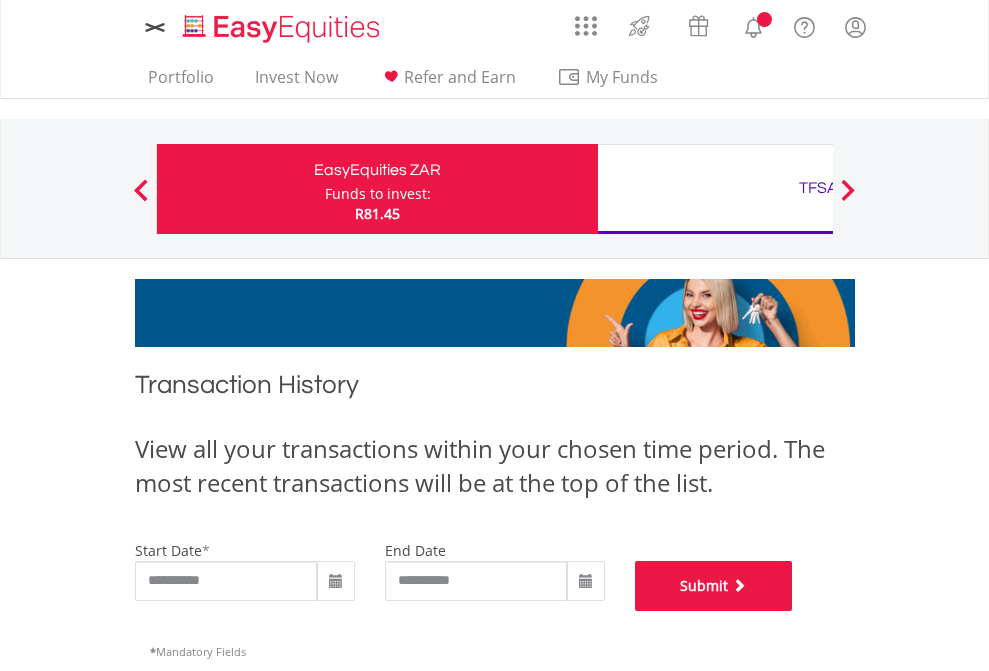 click on "Submit" at bounding box center [714, 586] 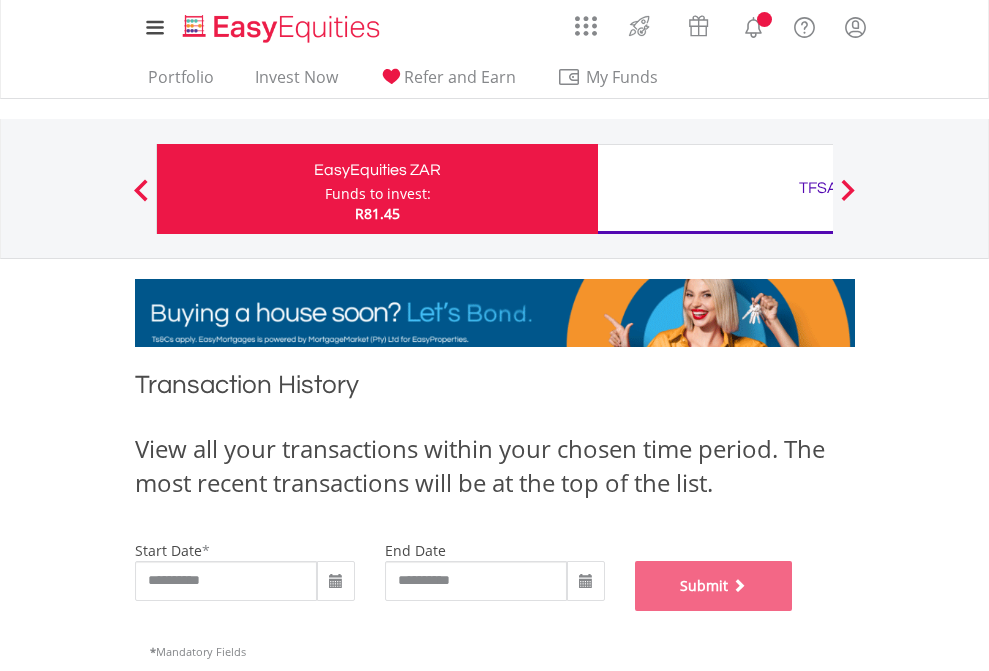 scroll, scrollTop: 811, scrollLeft: 0, axis: vertical 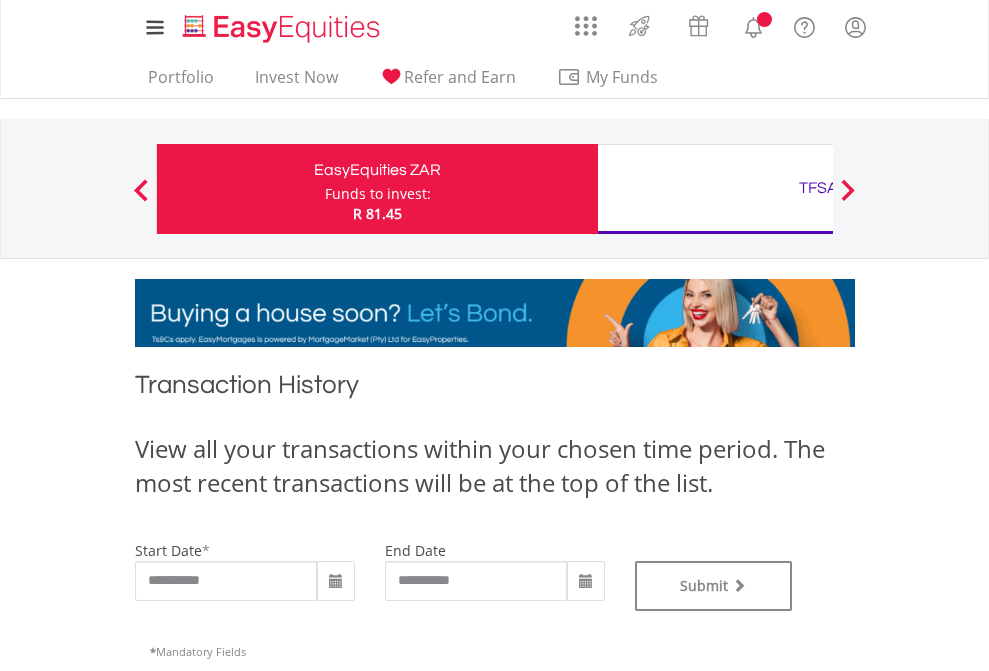 click on "TFSA" at bounding box center (818, 188) 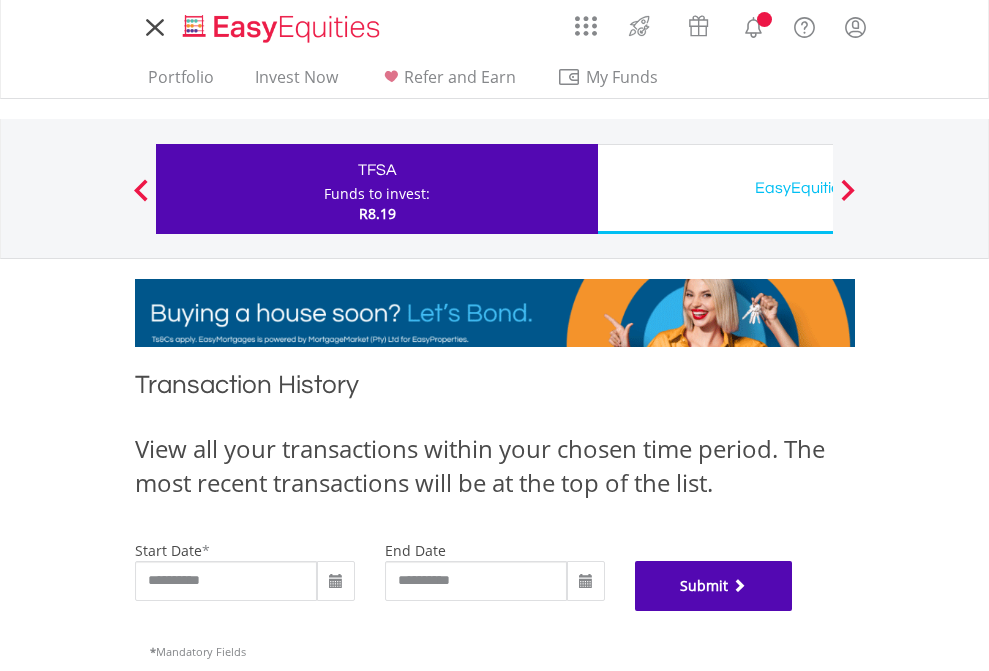 click on "Submit" at bounding box center (714, 586) 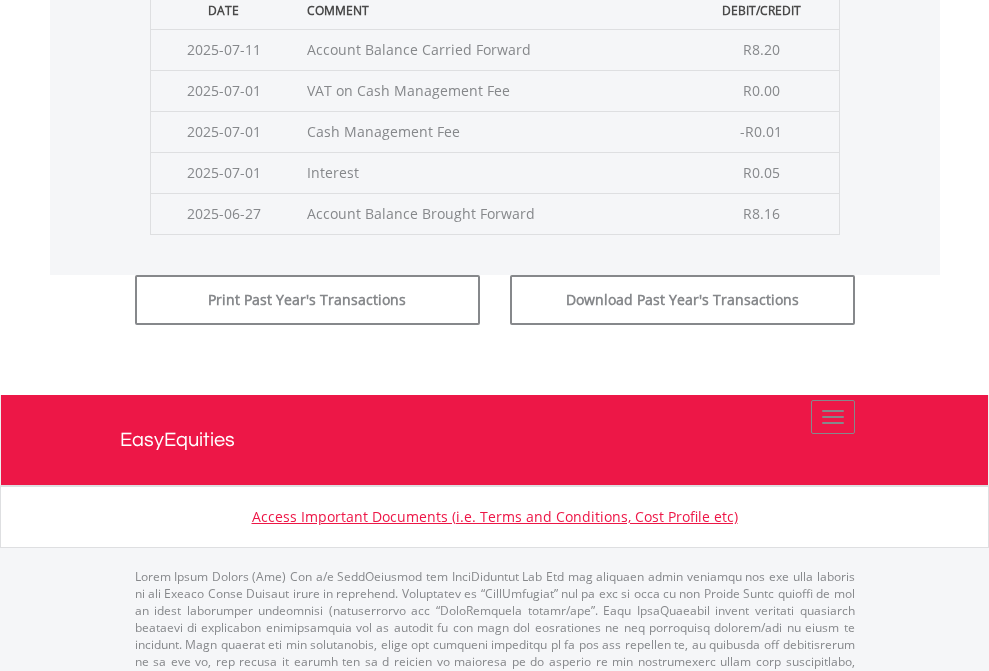 scroll, scrollTop: 811, scrollLeft: 0, axis: vertical 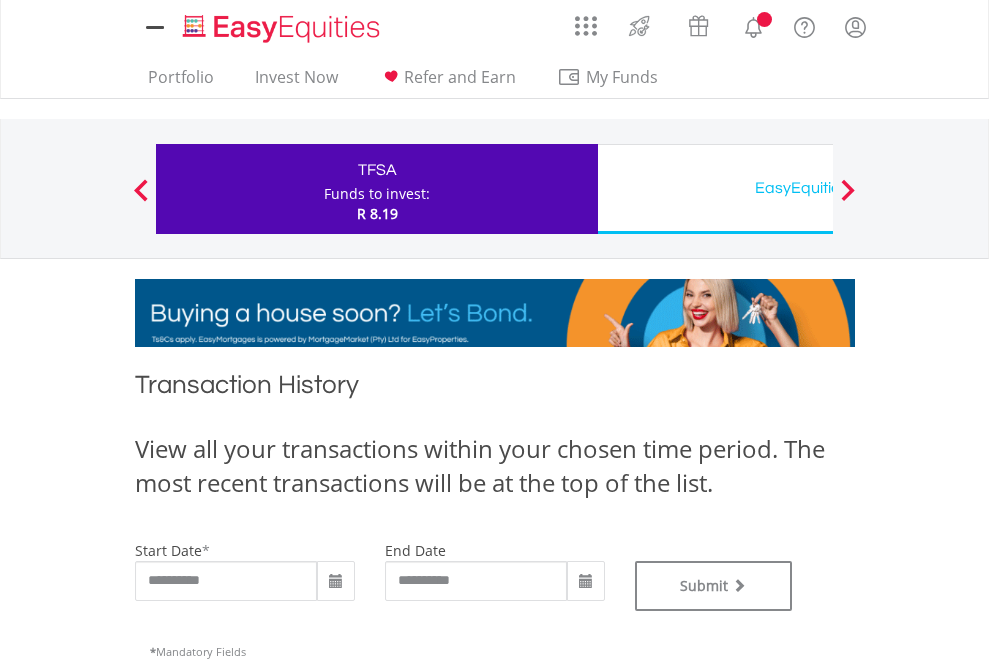 click on "EasyEquities USD" at bounding box center (818, 188) 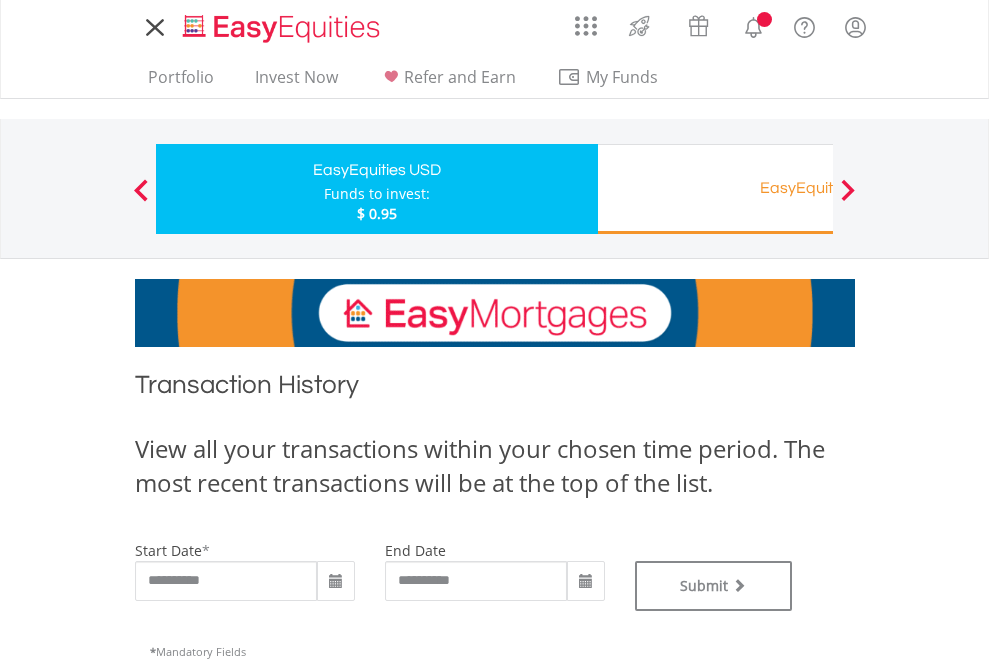 scroll, scrollTop: 0, scrollLeft: 0, axis: both 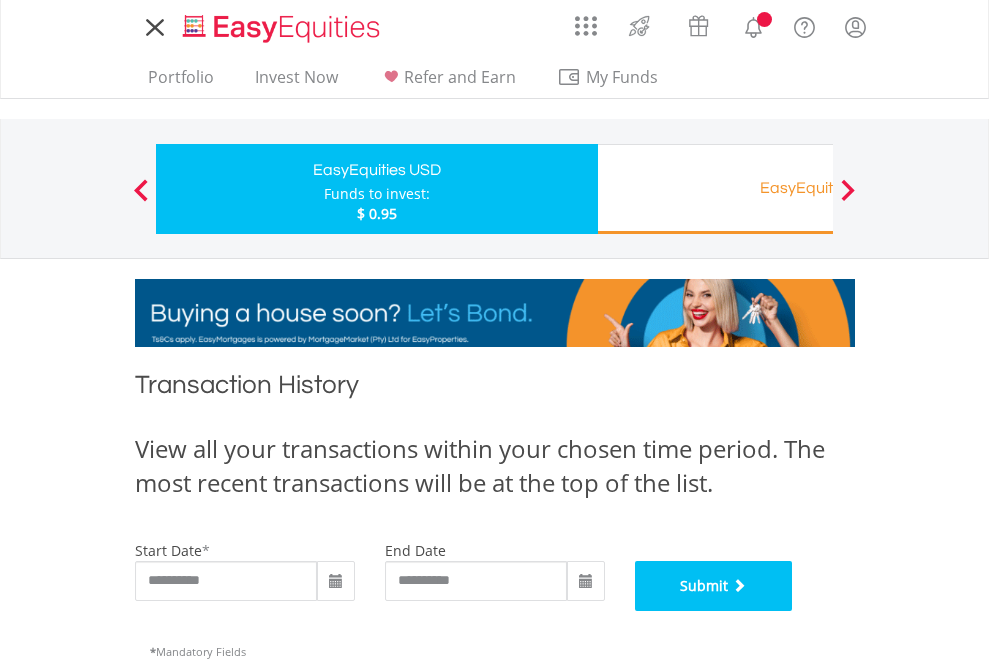 click on "Submit" at bounding box center [714, 586] 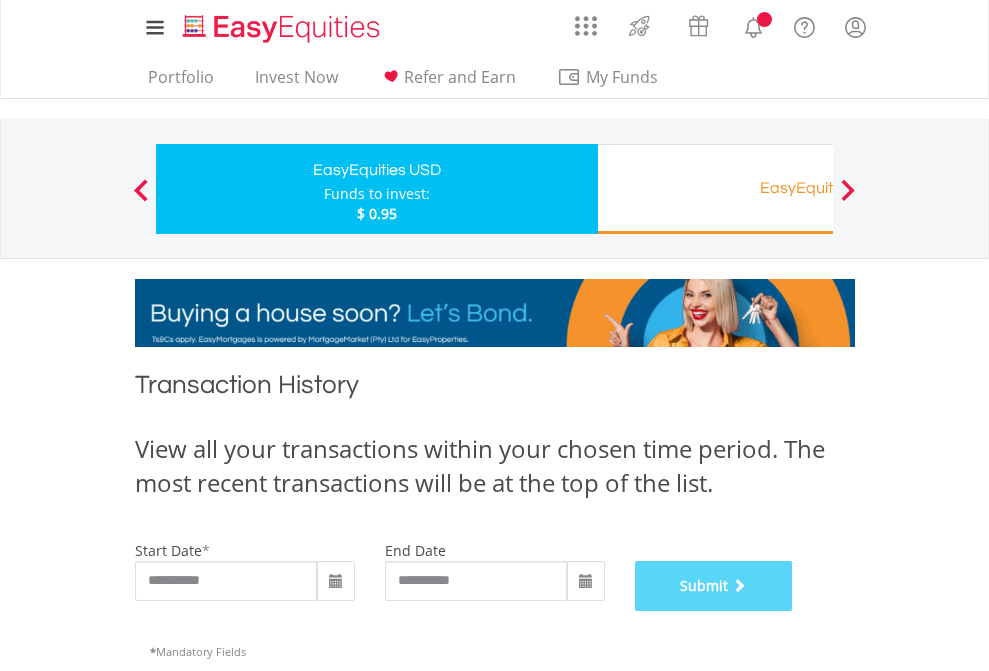 scroll, scrollTop: 811, scrollLeft: 0, axis: vertical 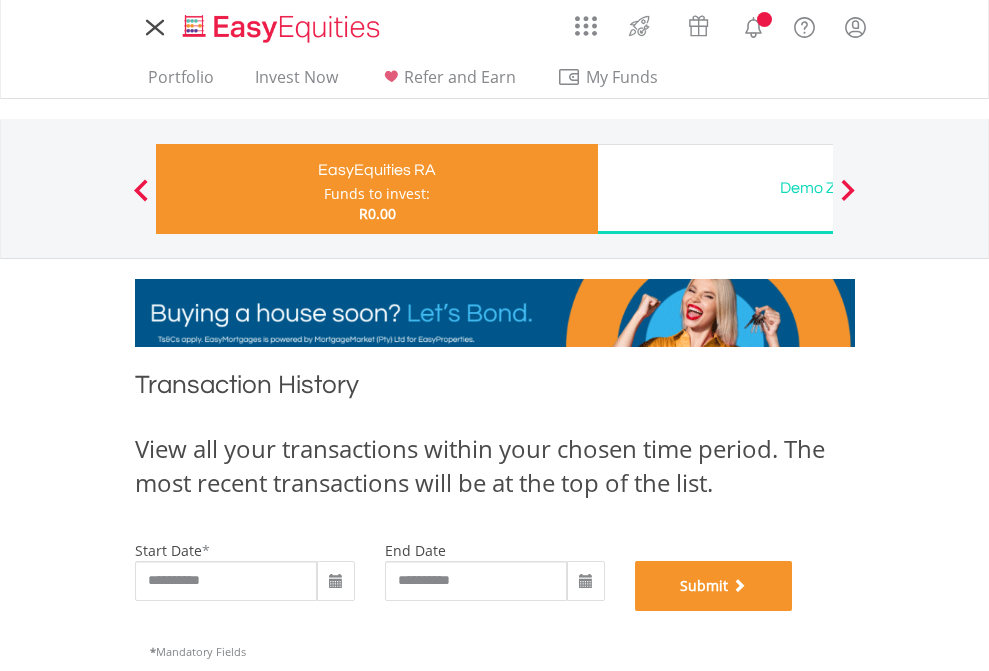 click on "Submit" at bounding box center (714, 586) 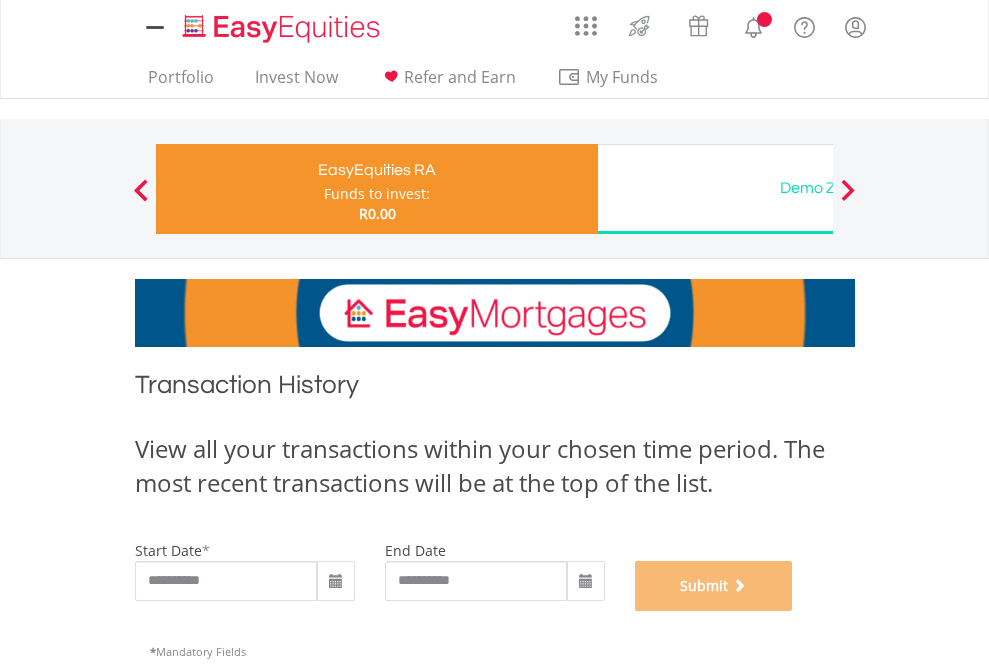 scroll, scrollTop: 811, scrollLeft: 0, axis: vertical 